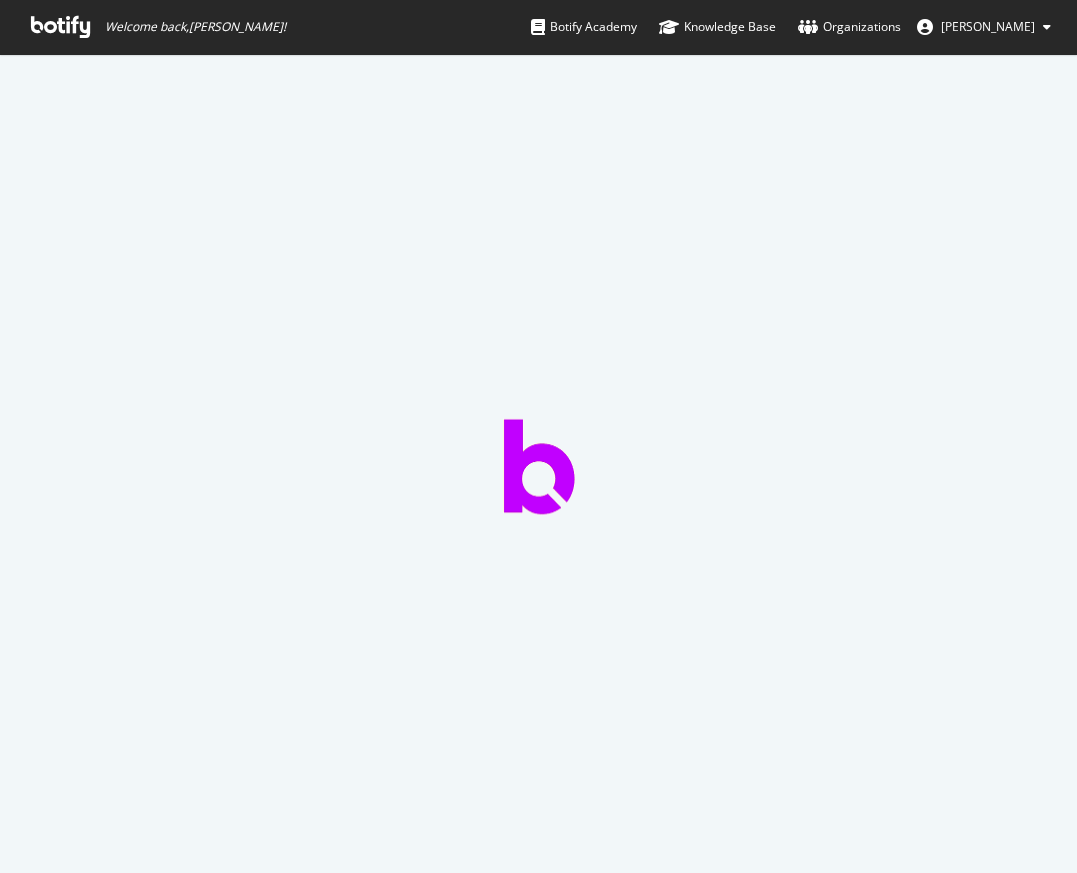 scroll, scrollTop: 0, scrollLeft: 0, axis: both 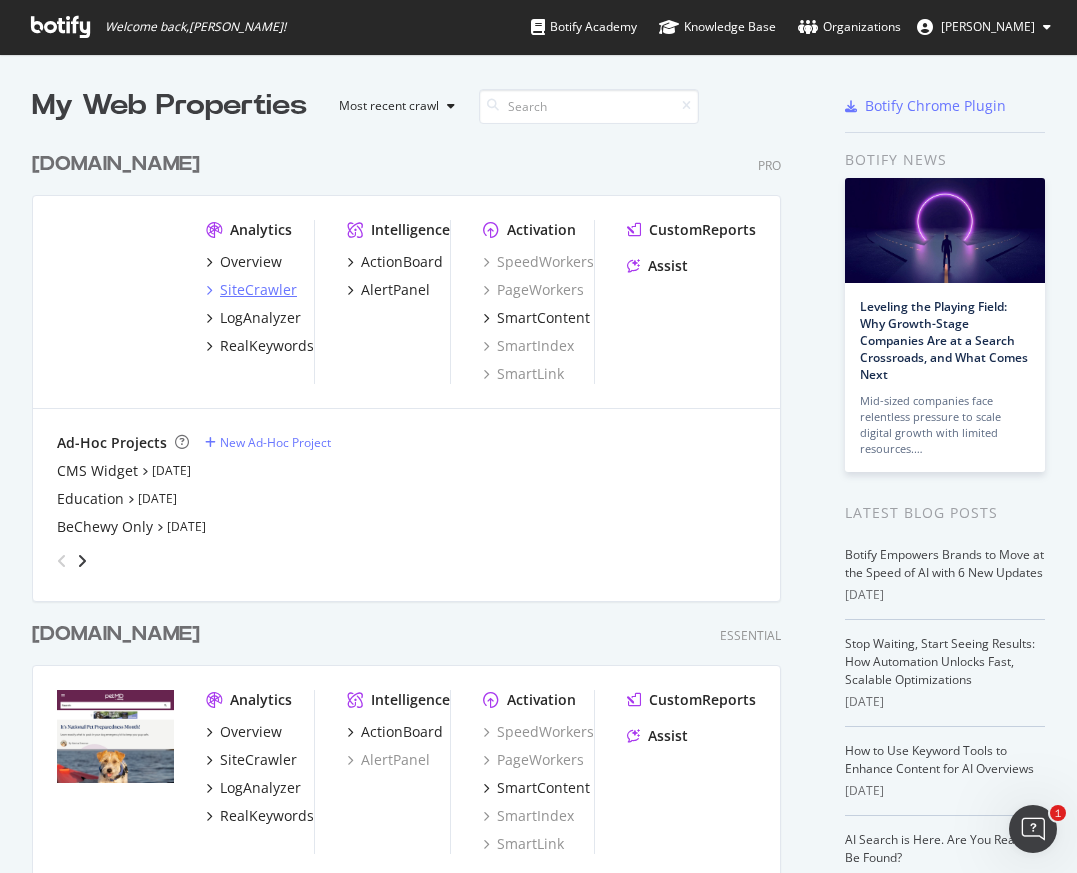click on "SiteCrawler" at bounding box center (258, 290) 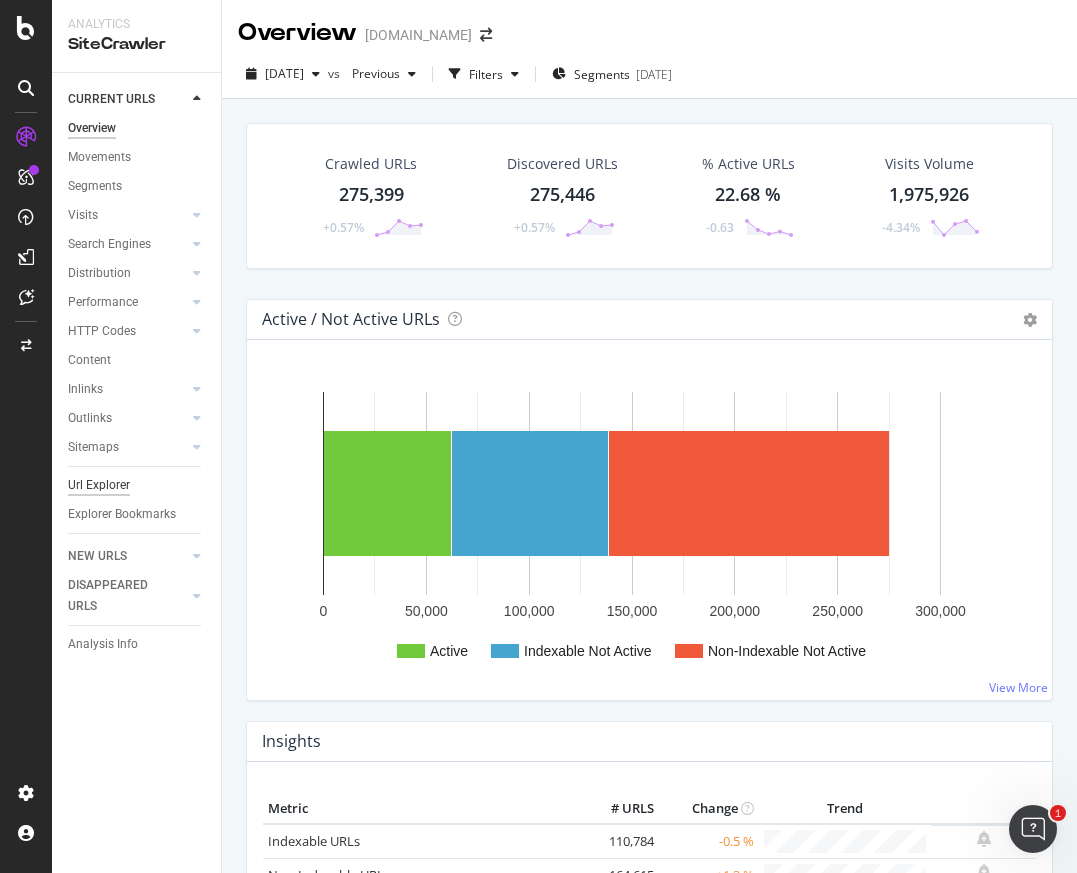 click on "Url Explorer" at bounding box center [99, 485] 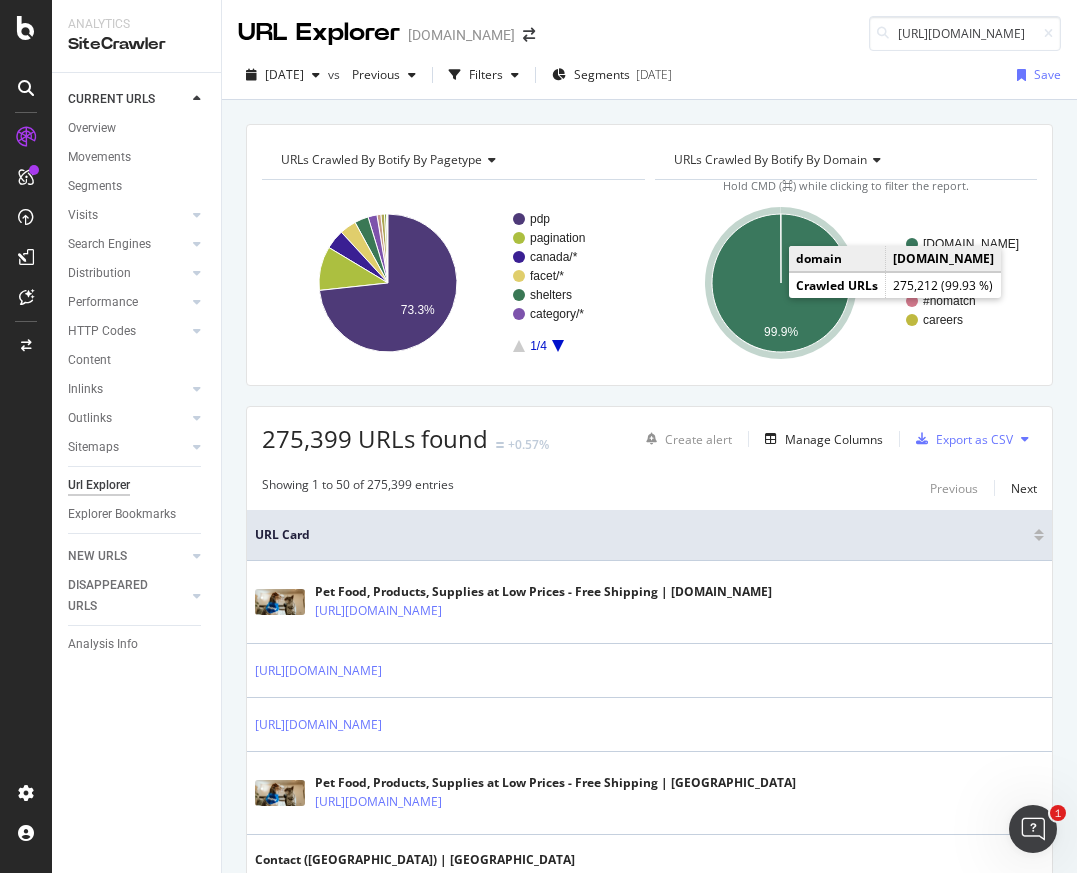 scroll, scrollTop: 0, scrollLeft: 258, axis: horizontal 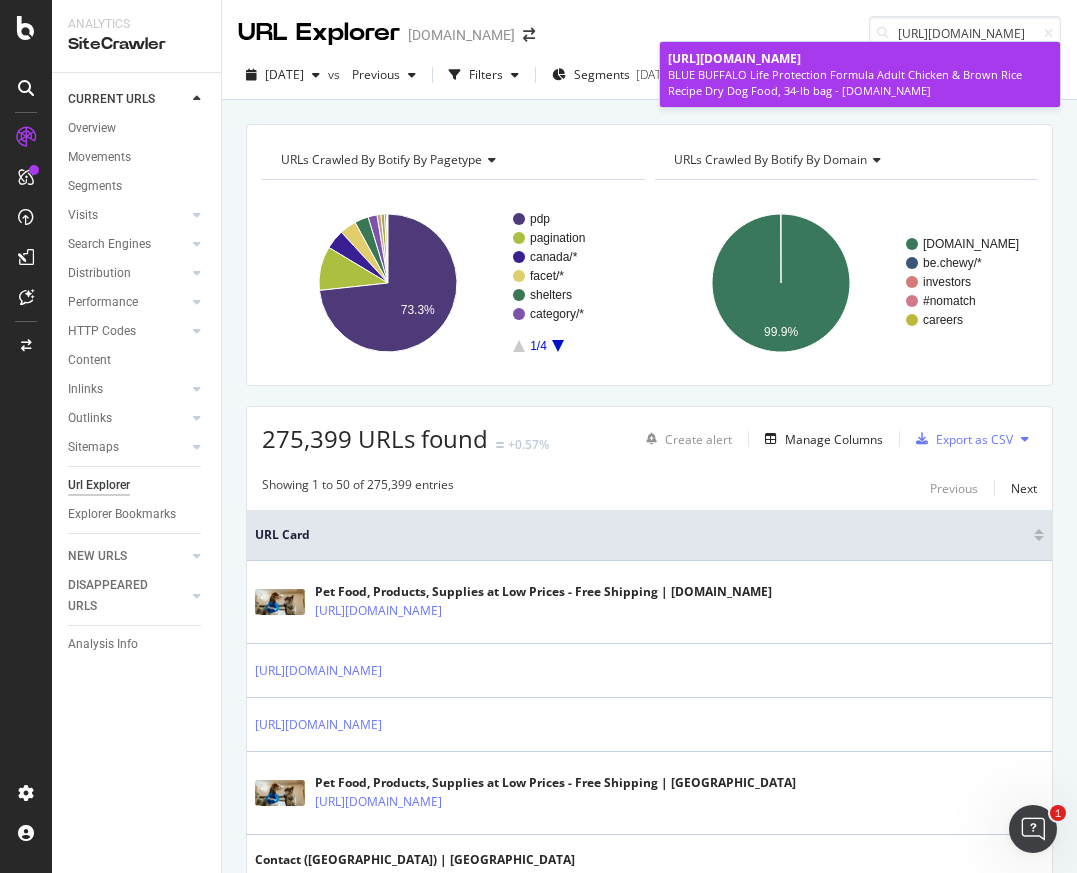 click on "[URL][DOMAIN_NAME]" at bounding box center (734, 58) 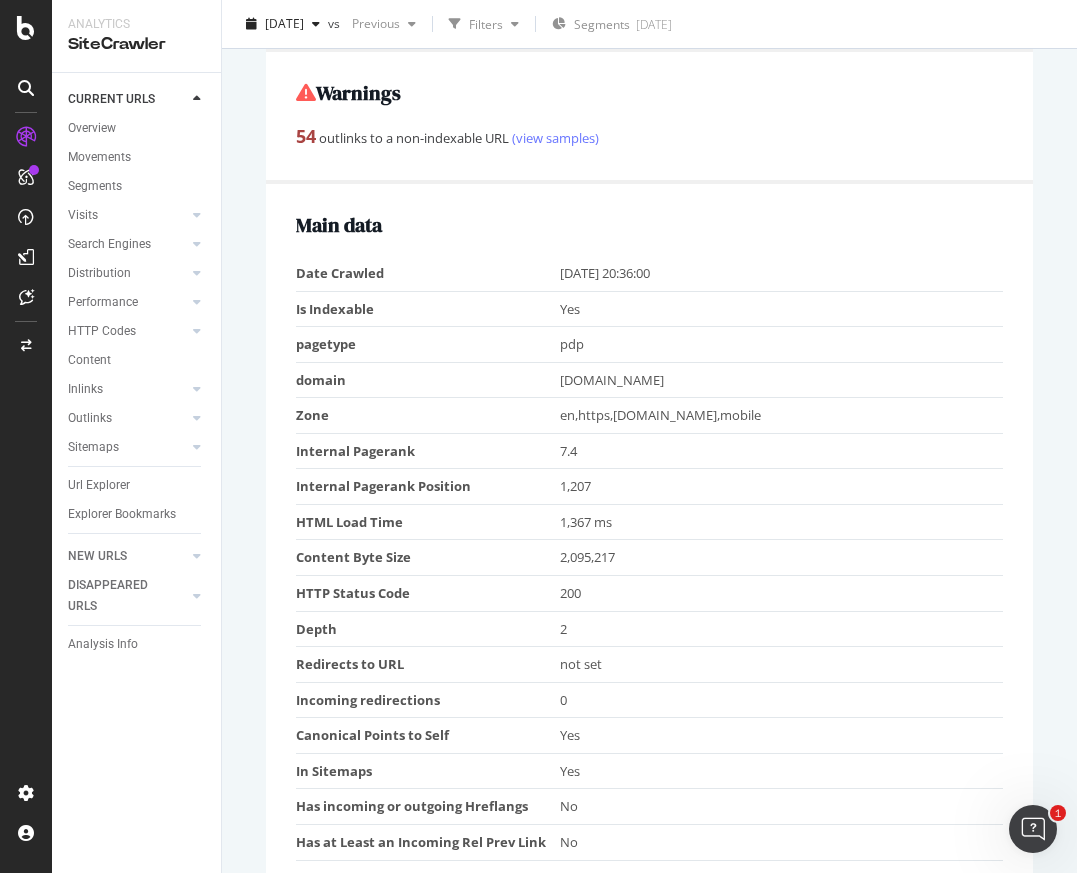 scroll, scrollTop: 0, scrollLeft: 0, axis: both 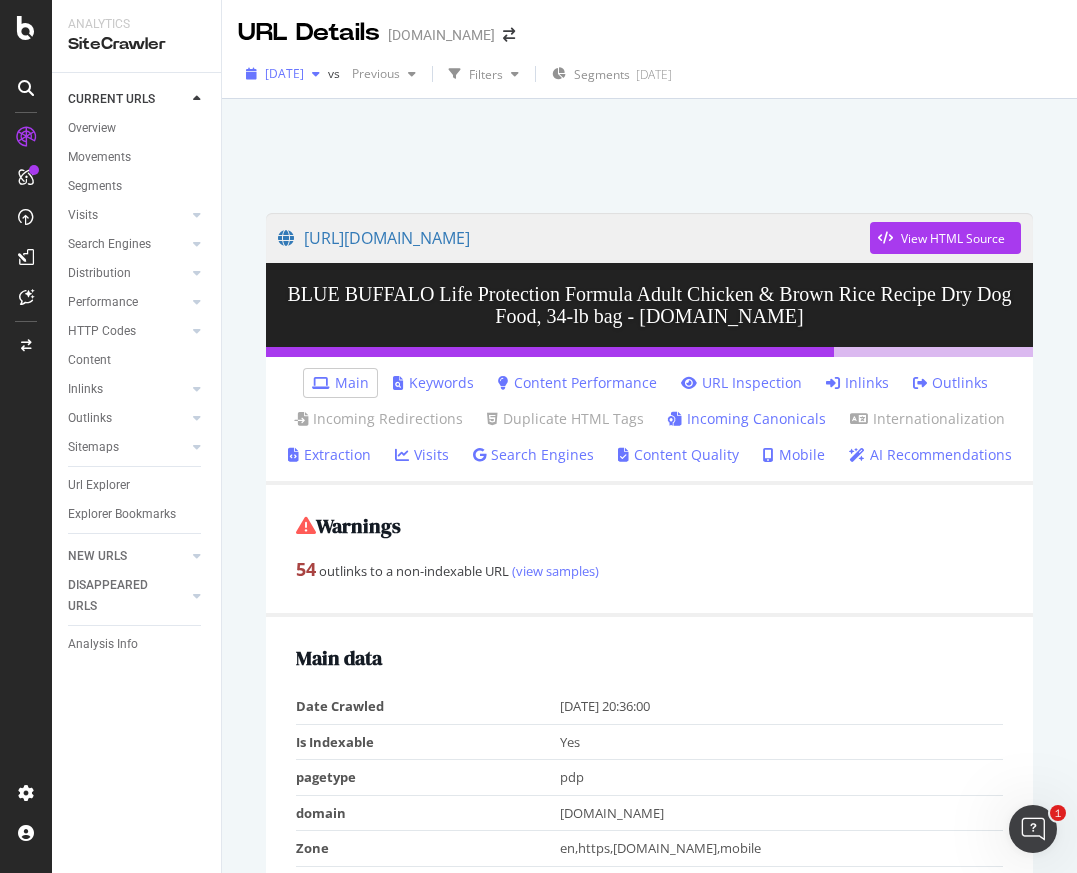 click on "[DATE]" at bounding box center (284, 73) 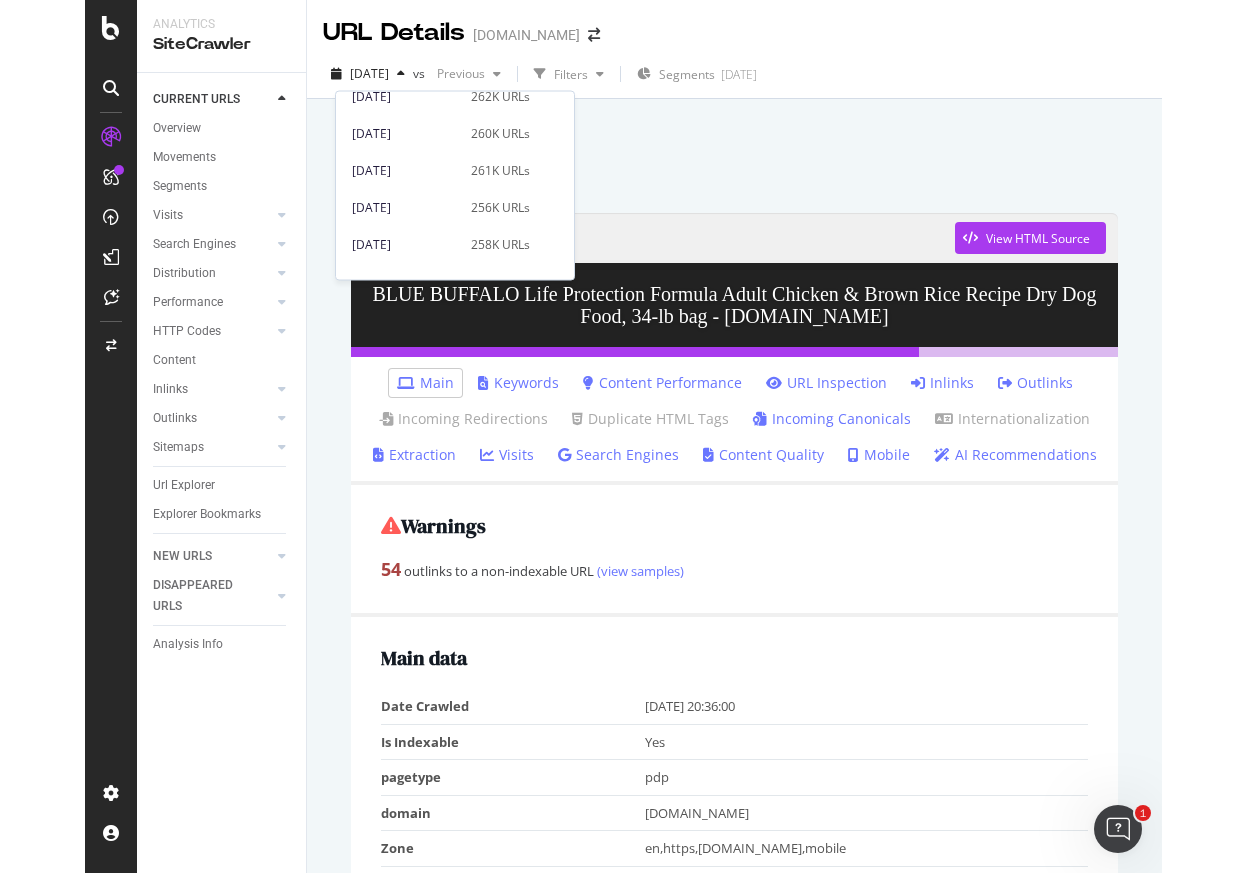 scroll, scrollTop: 500, scrollLeft: 0, axis: vertical 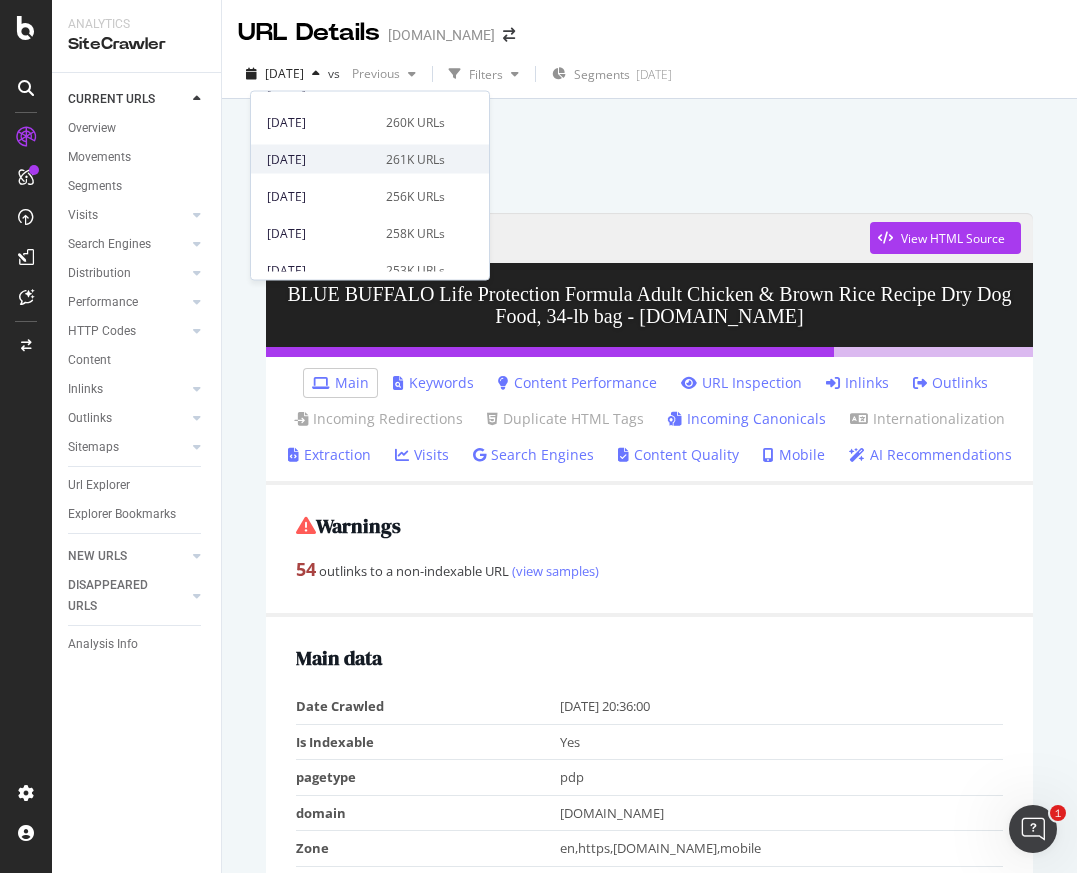 click on "[DATE] 261K URLs" at bounding box center [370, 159] 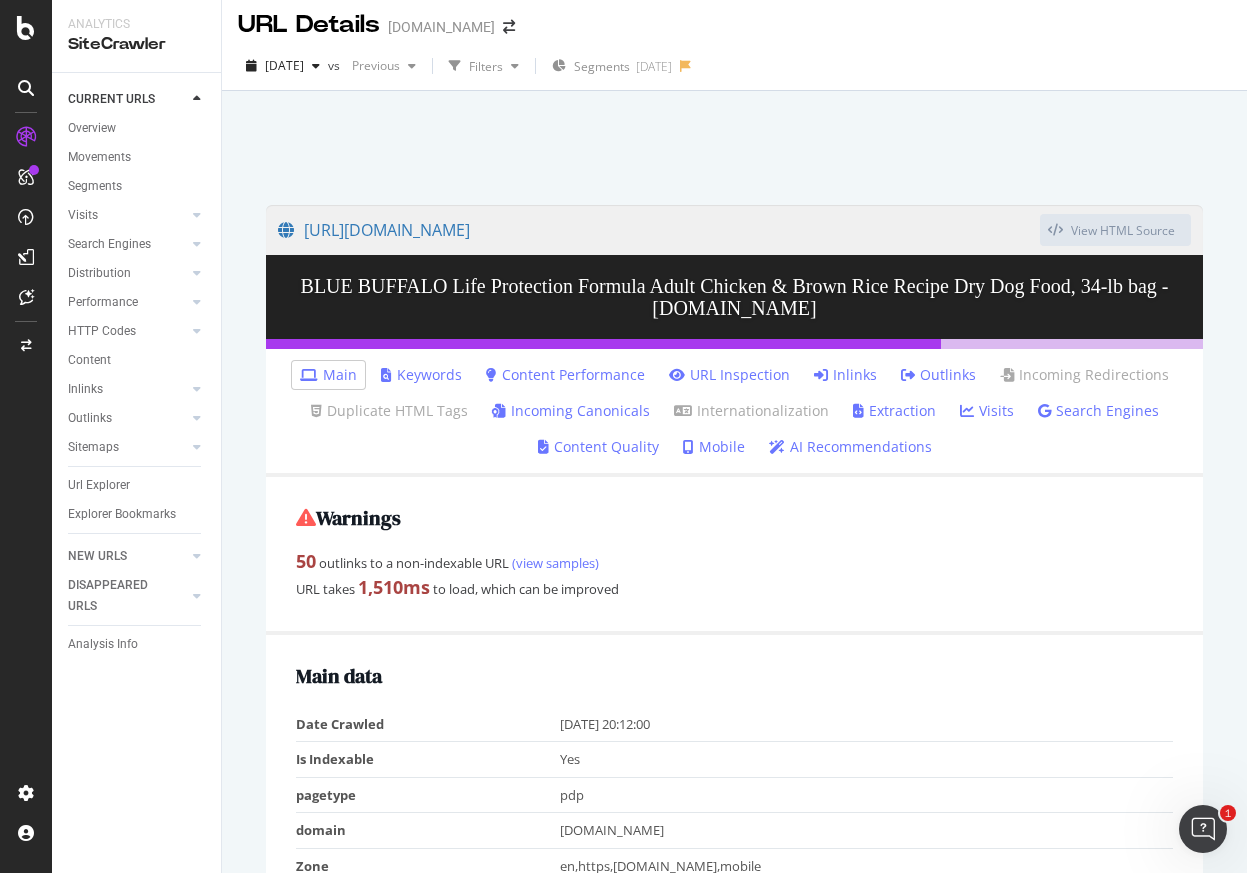 scroll, scrollTop: 0, scrollLeft: 0, axis: both 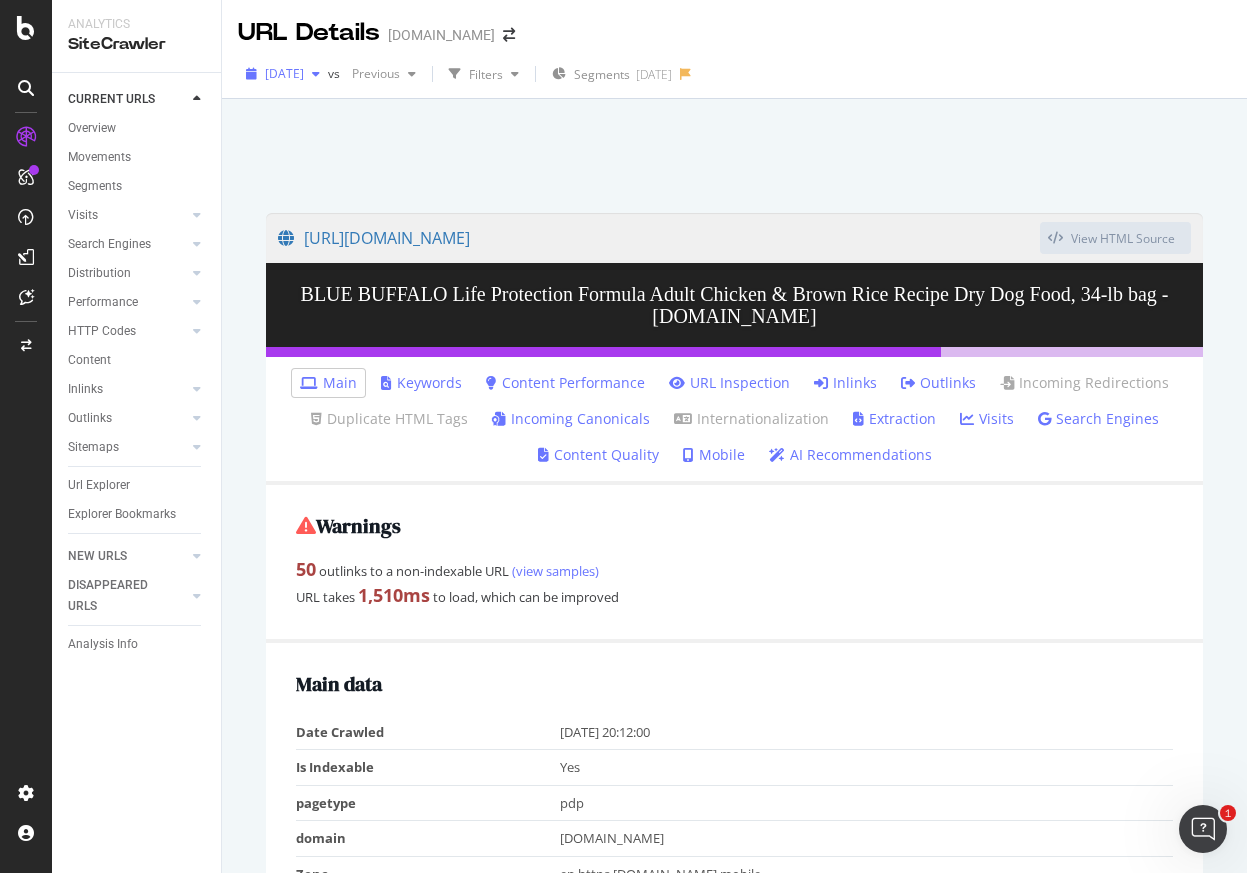 click on "[DATE]" at bounding box center (284, 73) 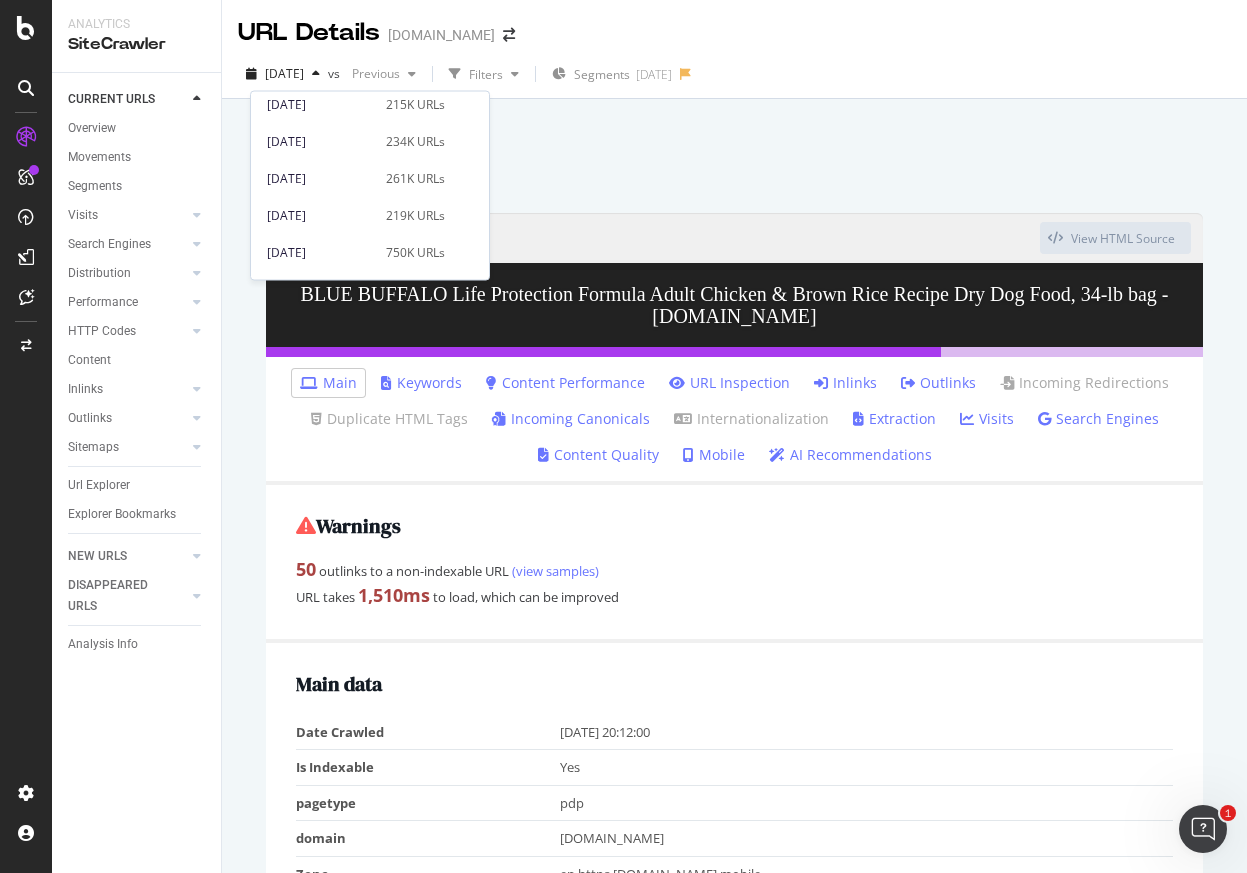 scroll, scrollTop: 958, scrollLeft: 0, axis: vertical 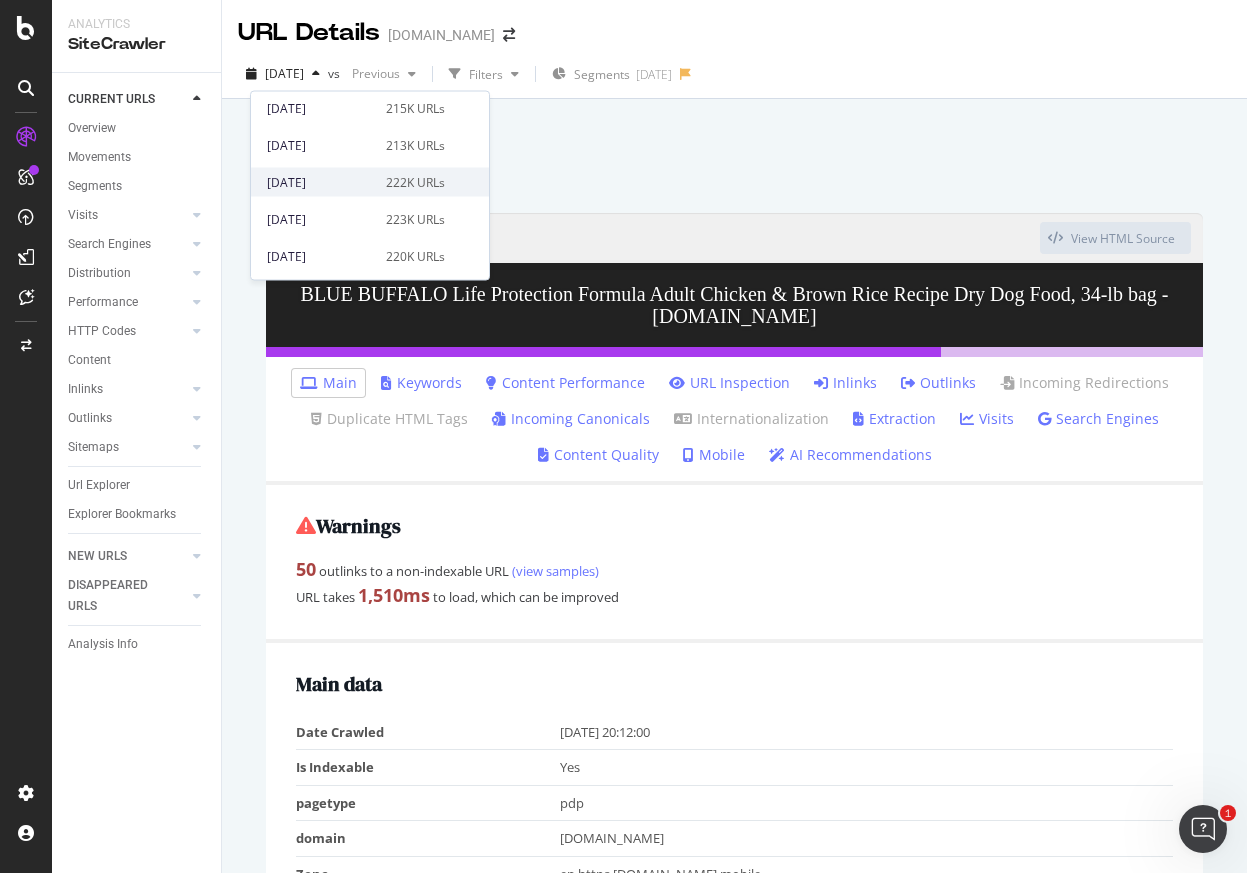 click on "[DATE]" at bounding box center [320, 182] 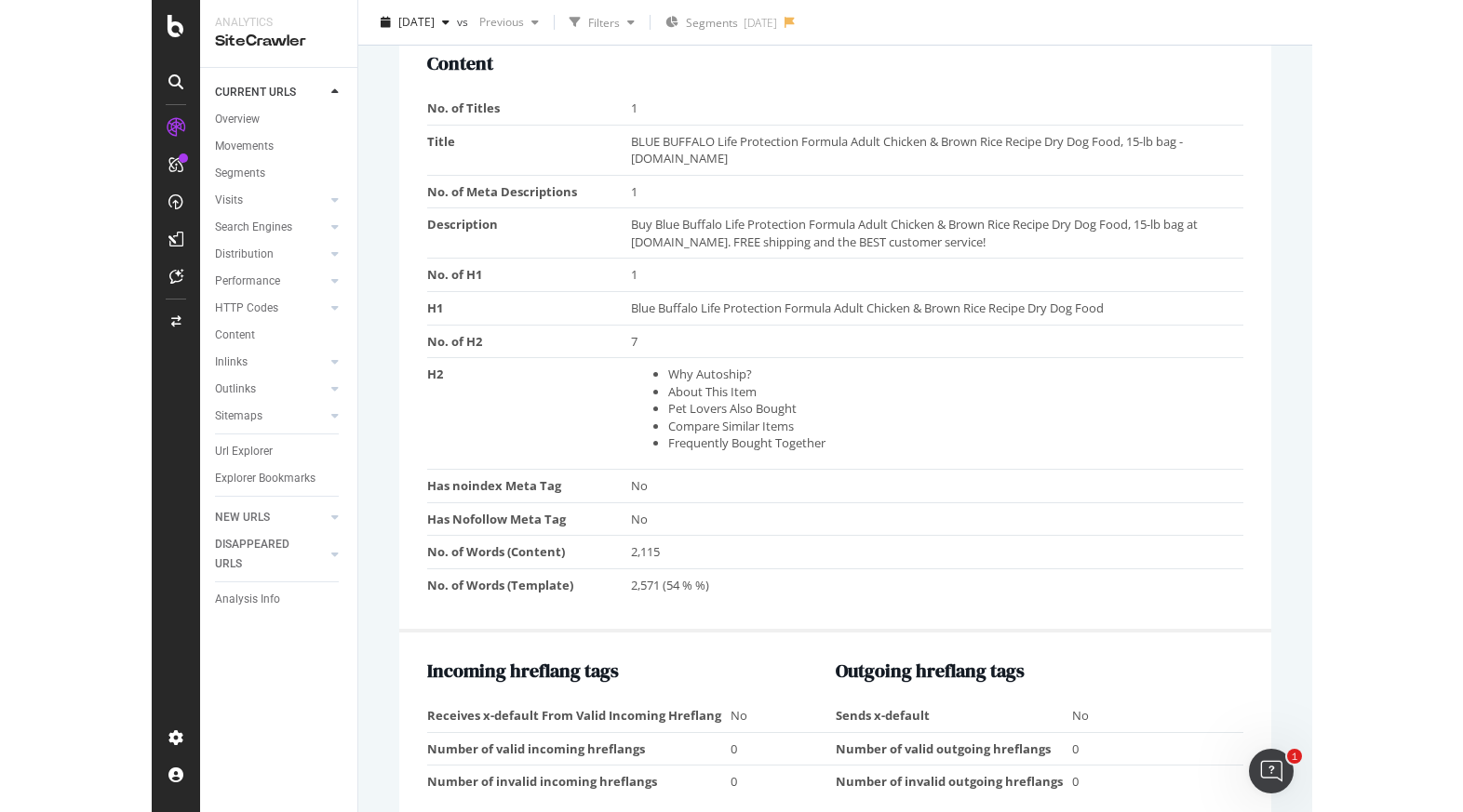 scroll, scrollTop: 0, scrollLeft: 0, axis: both 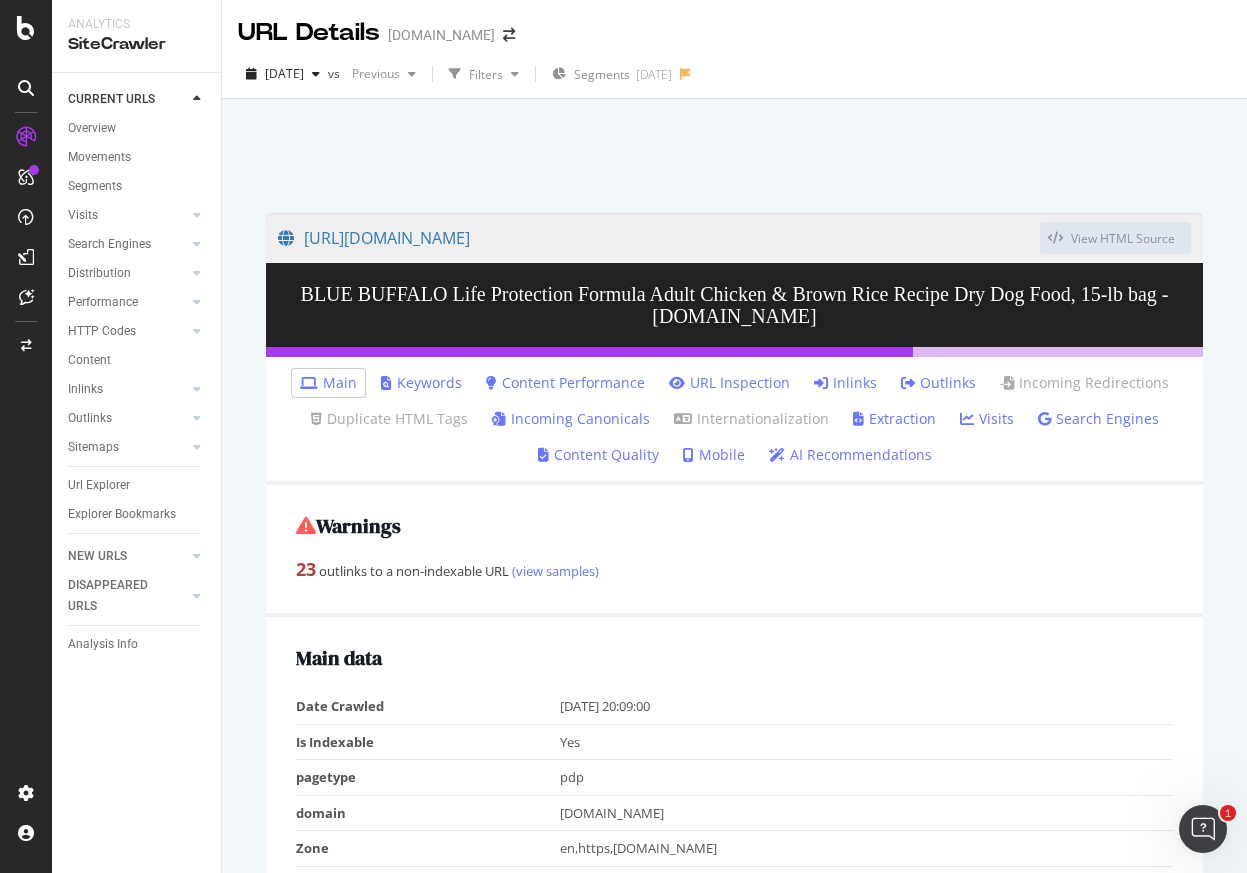 click on "[DATE] vs Previous Filters Segments [DATE]" at bounding box center [734, 78] 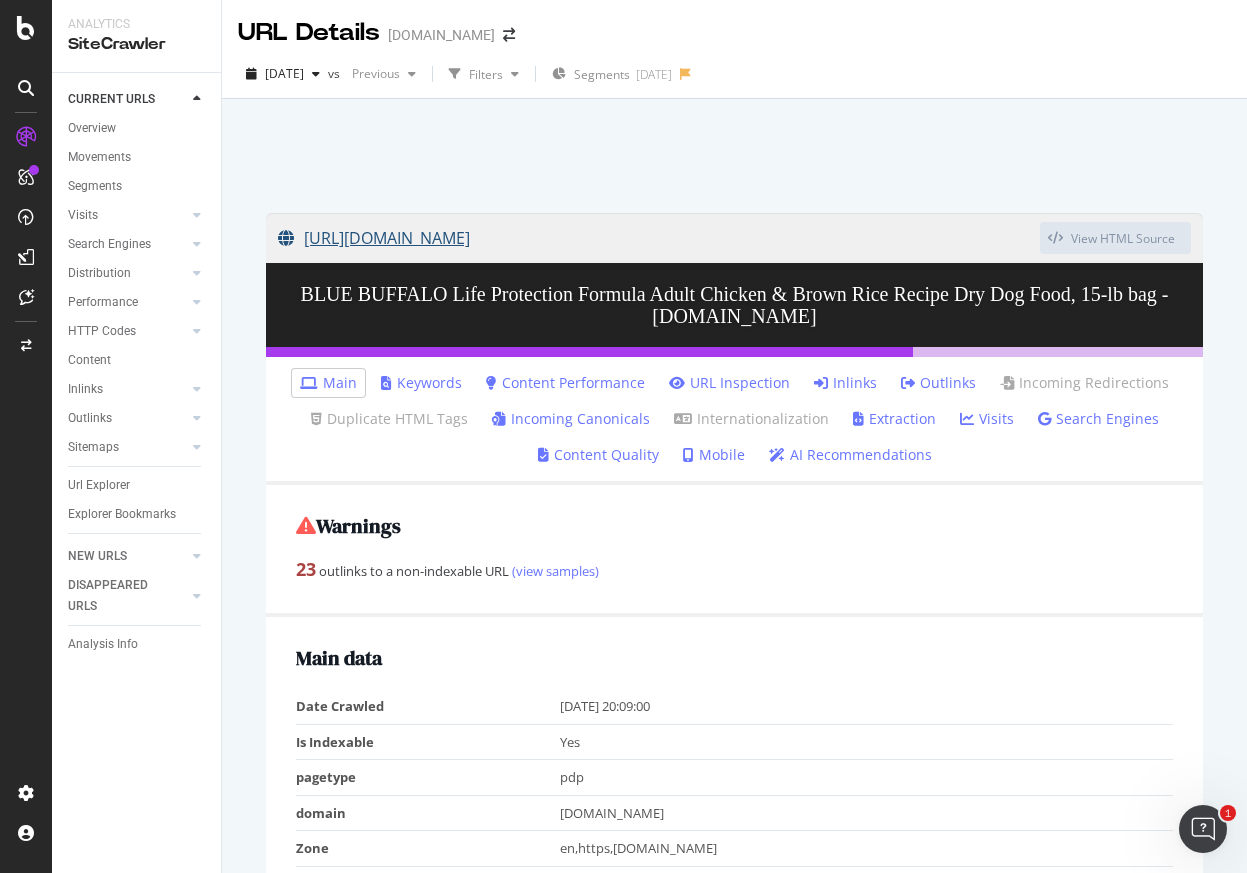 drag, startPoint x: 260, startPoint y: 239, endPoint x: 916, endPoint y: 241, distance: 656.00305 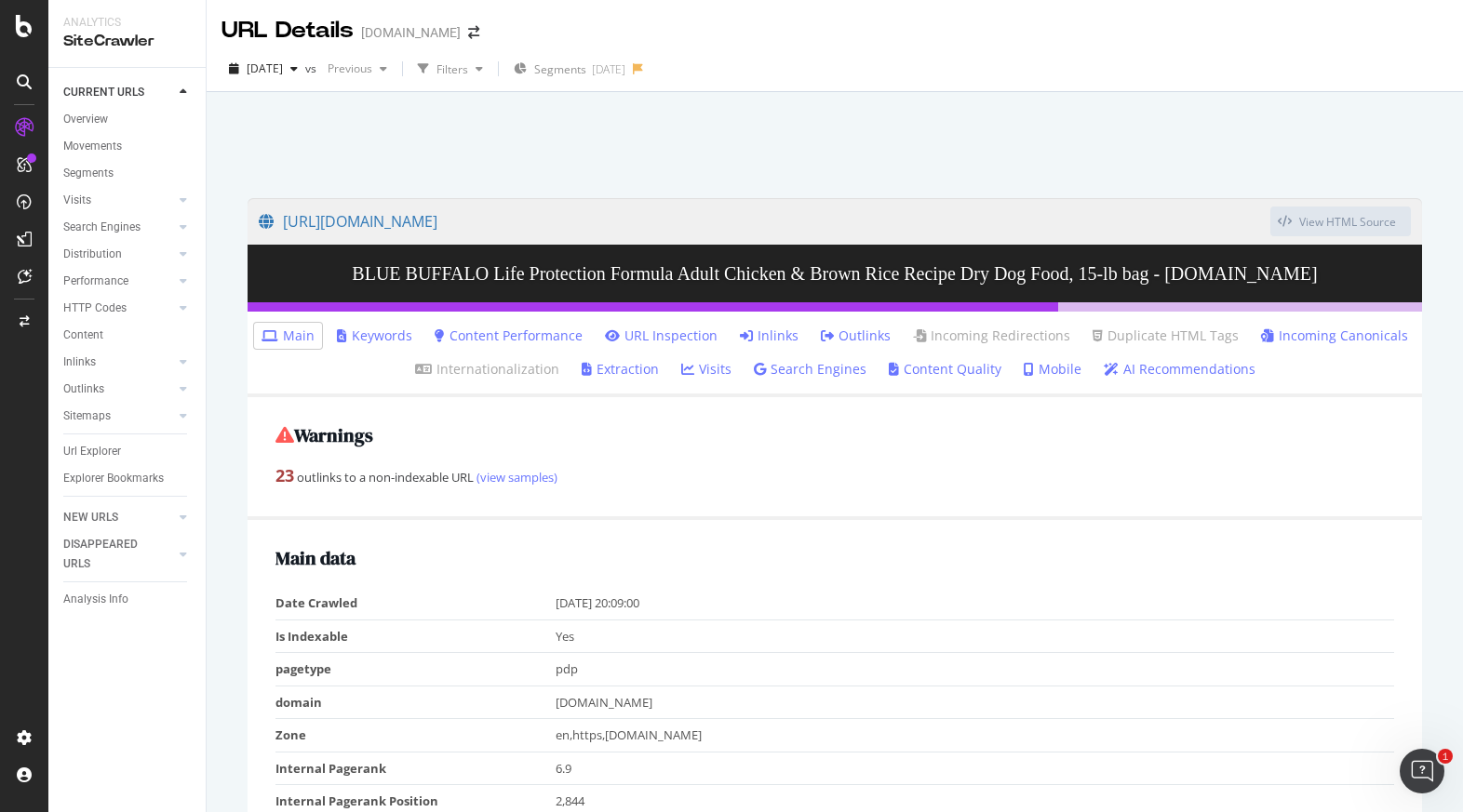 click at bounding box center (835, 140) 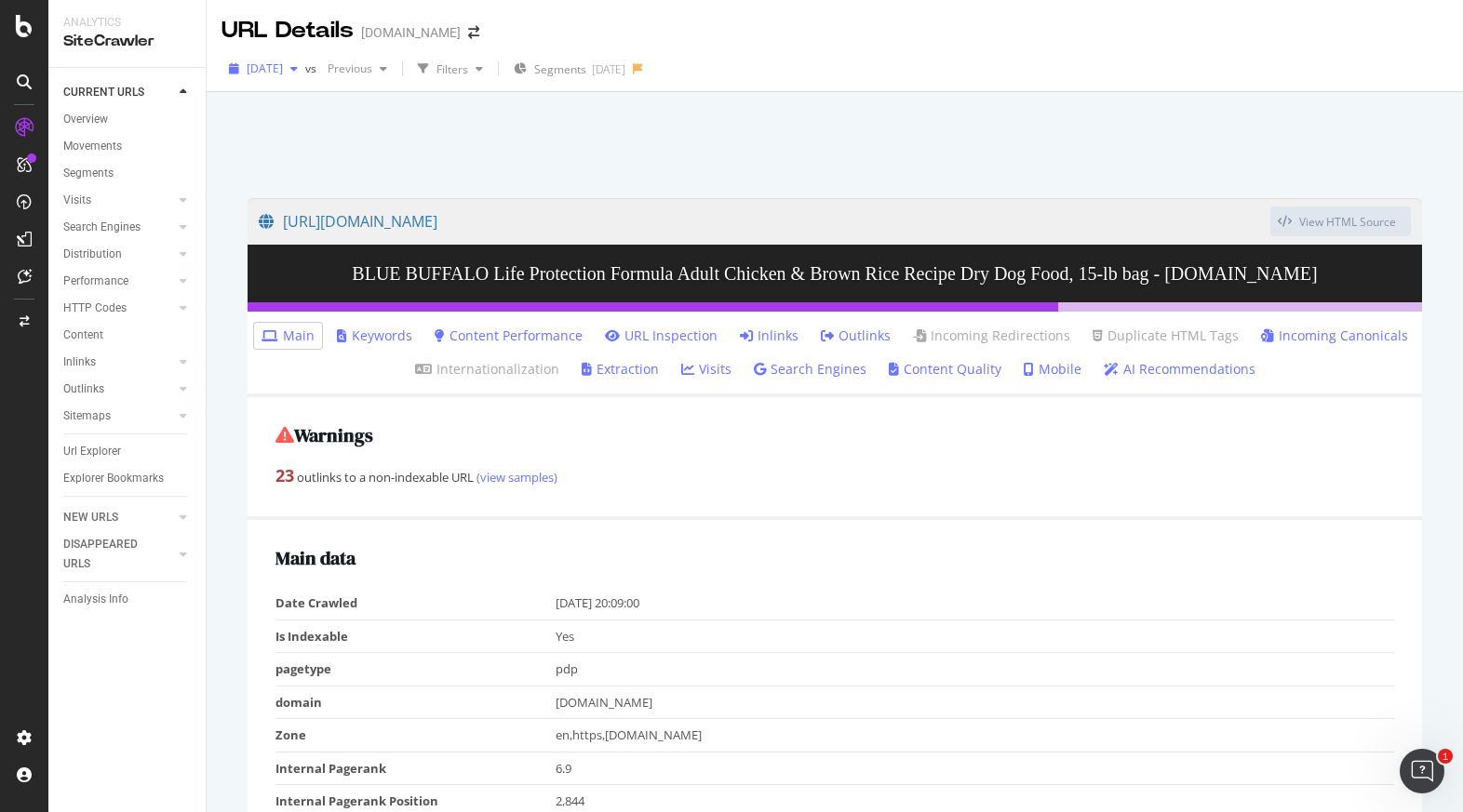 click at bounding box center [294, 69] 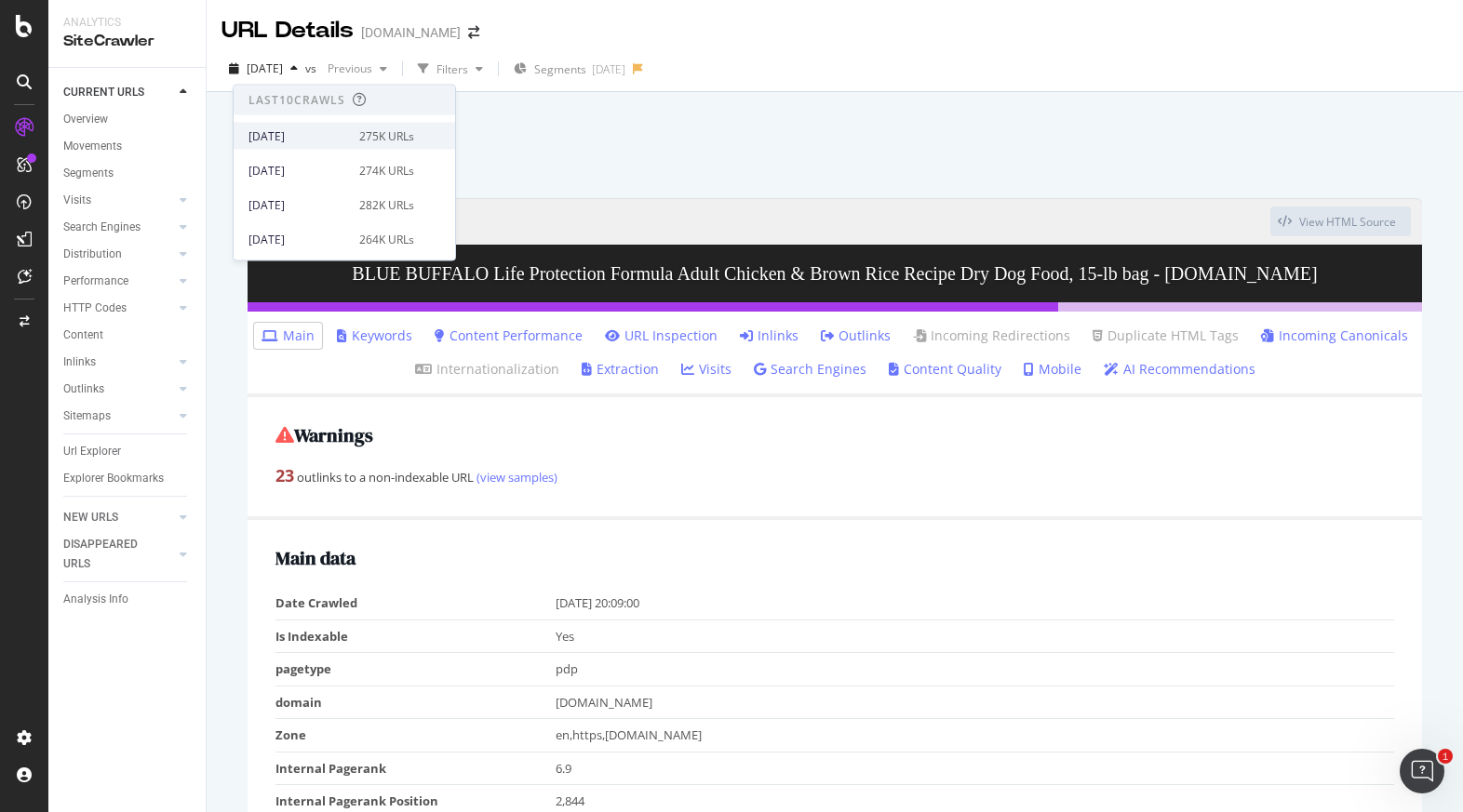 click on "[DATE]" at bounding box center (298, 136) 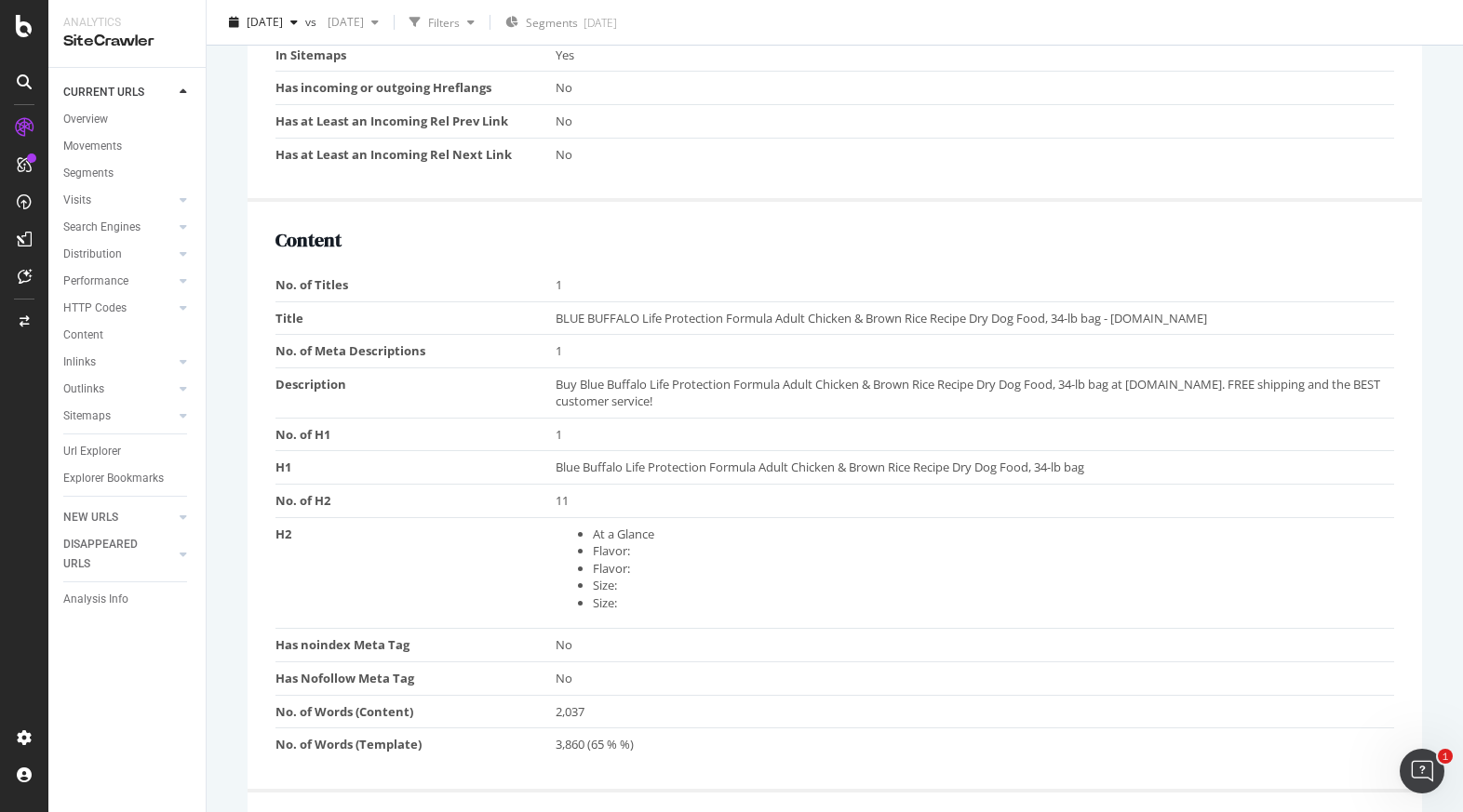 scroll, scrollTop: 1026, scrollLeft: 0, axis: vertical 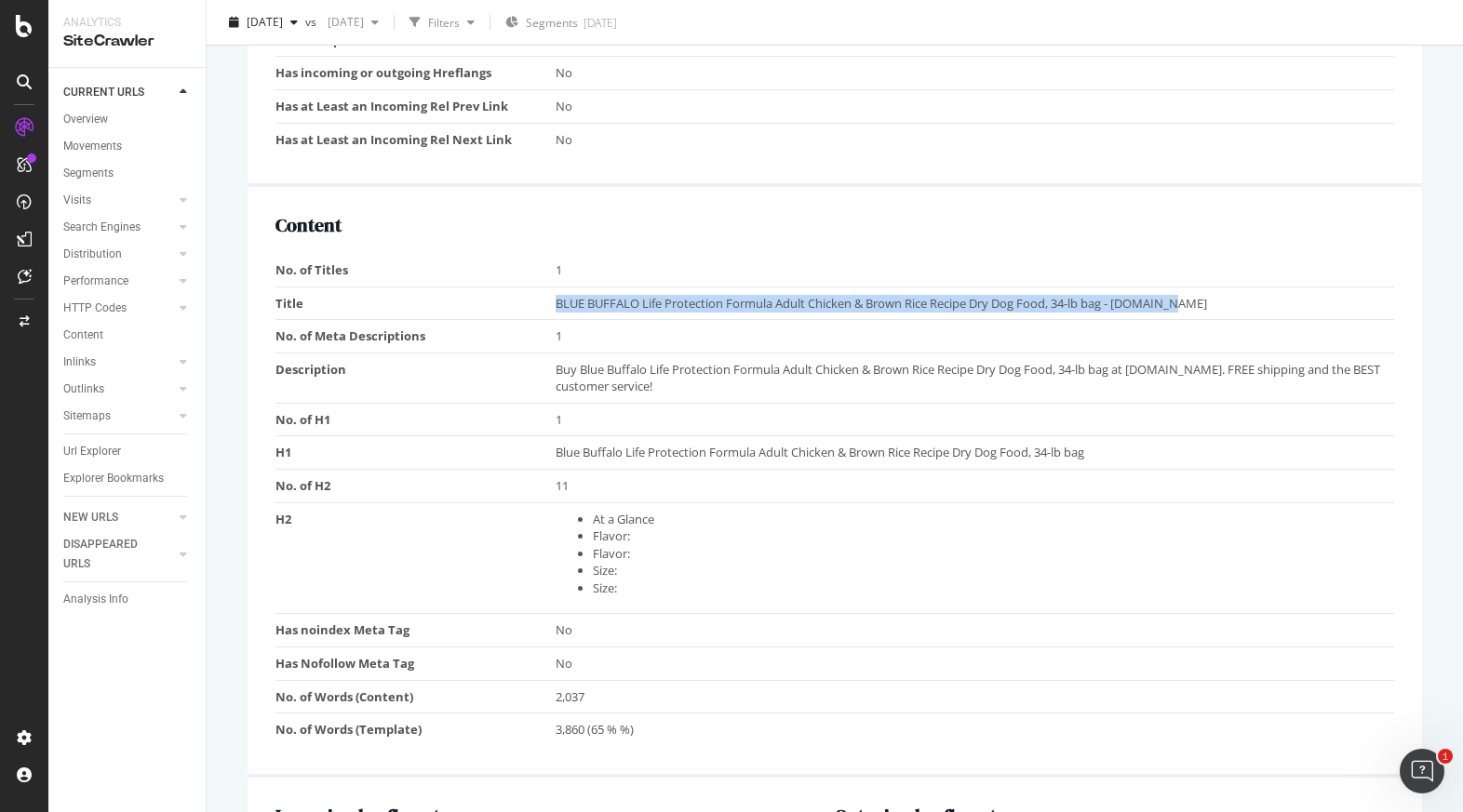 drag, startPoint x: 1213, startPoint y: 307, endPoint x: 521, endPoint y: 307, distance: 692 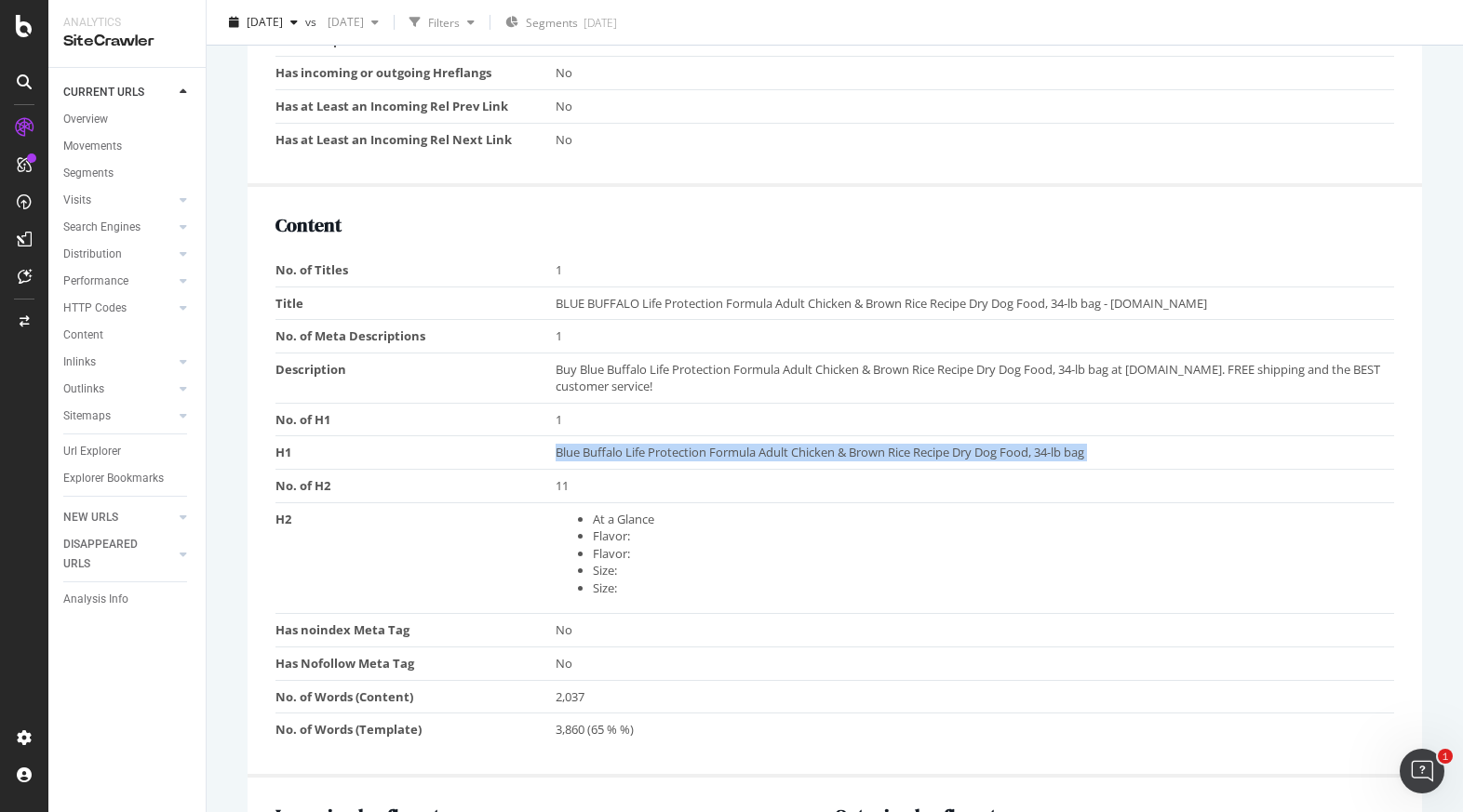 drag, startPoint x: 534, startPoint y: 471, endPoint x: 1187, endPoint y: 444, distance: 653.558 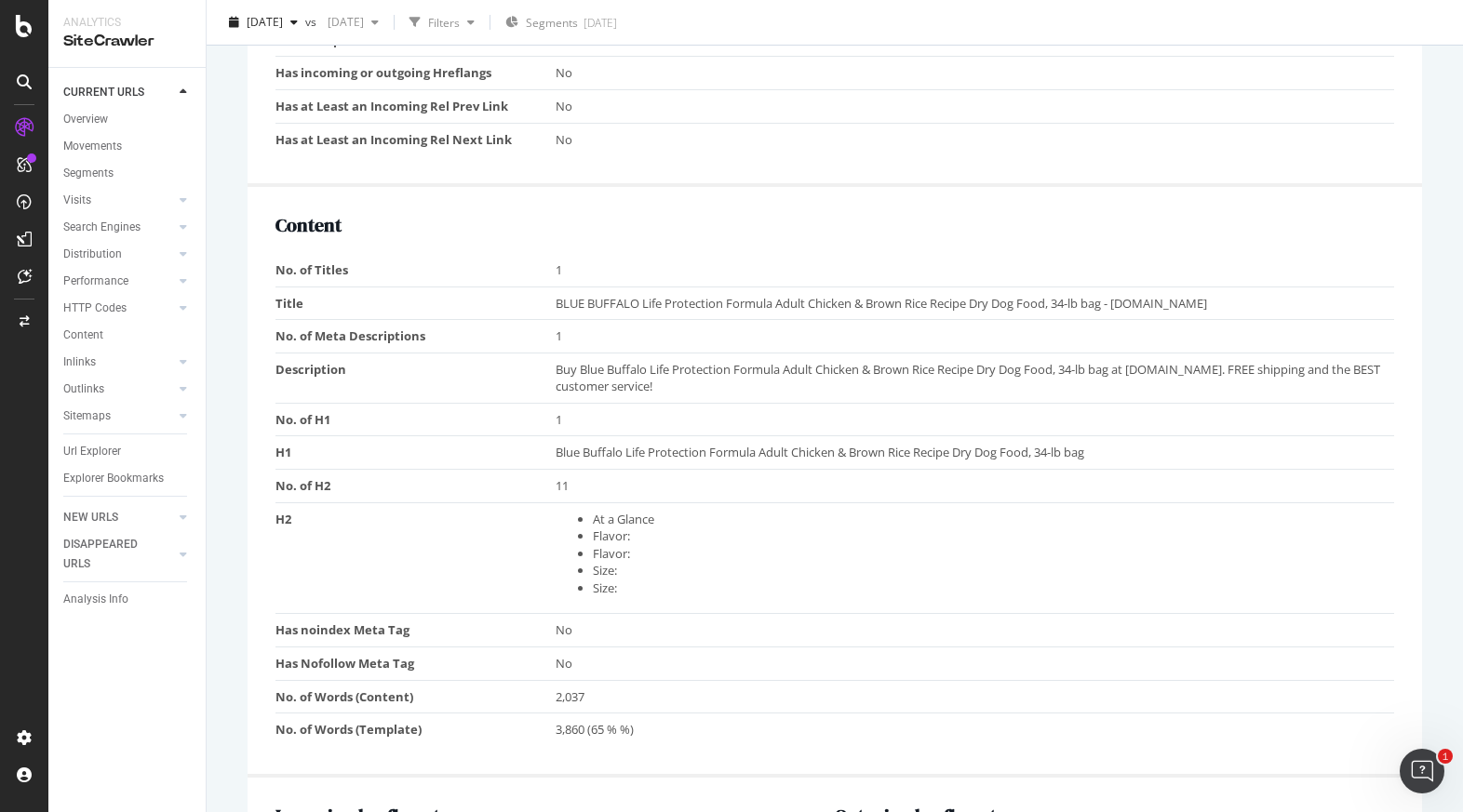 scroll, scrollTop: 0, scrollLeft: 0, axis: both 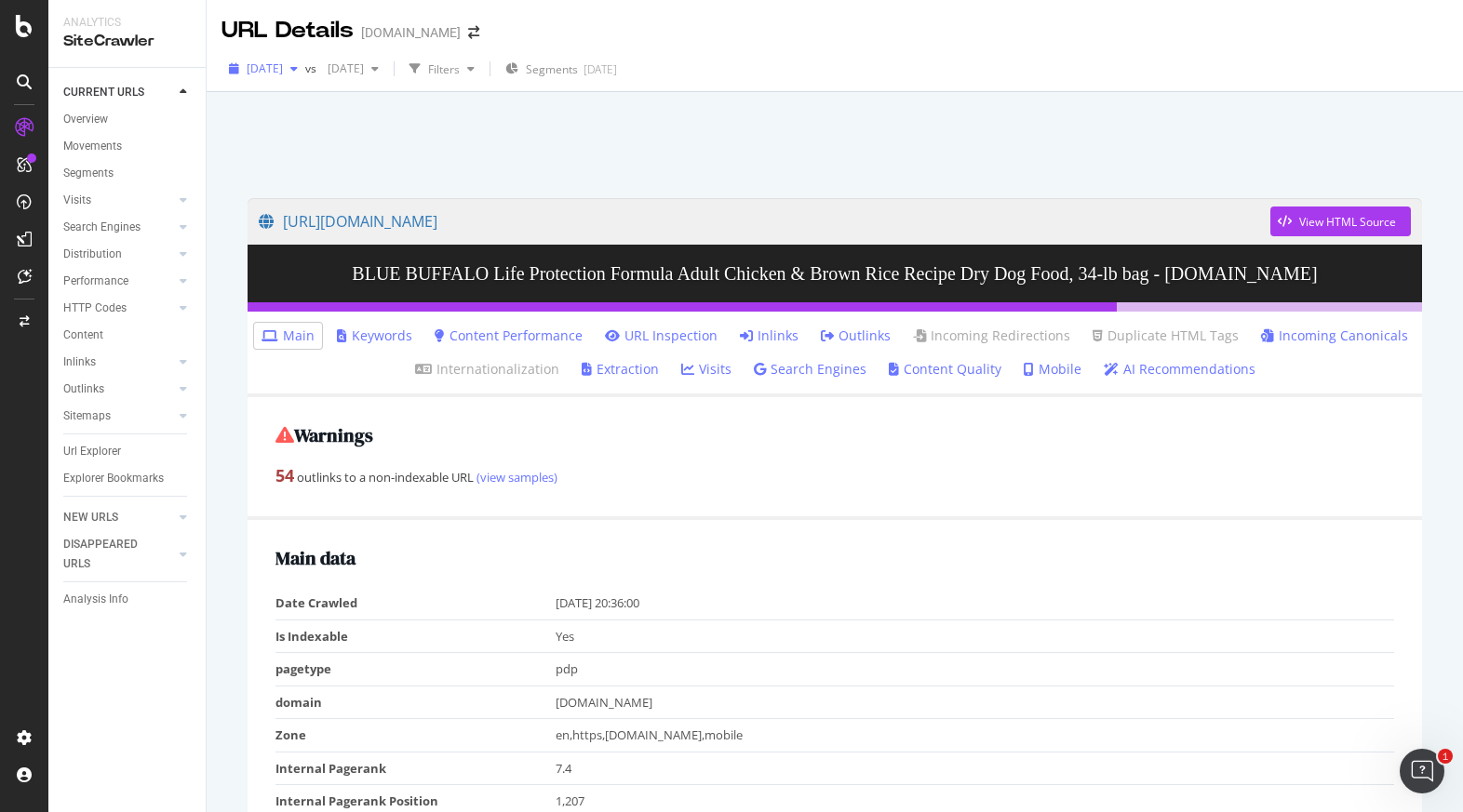 click on "[DATE]" at bounding box center (264, 68) 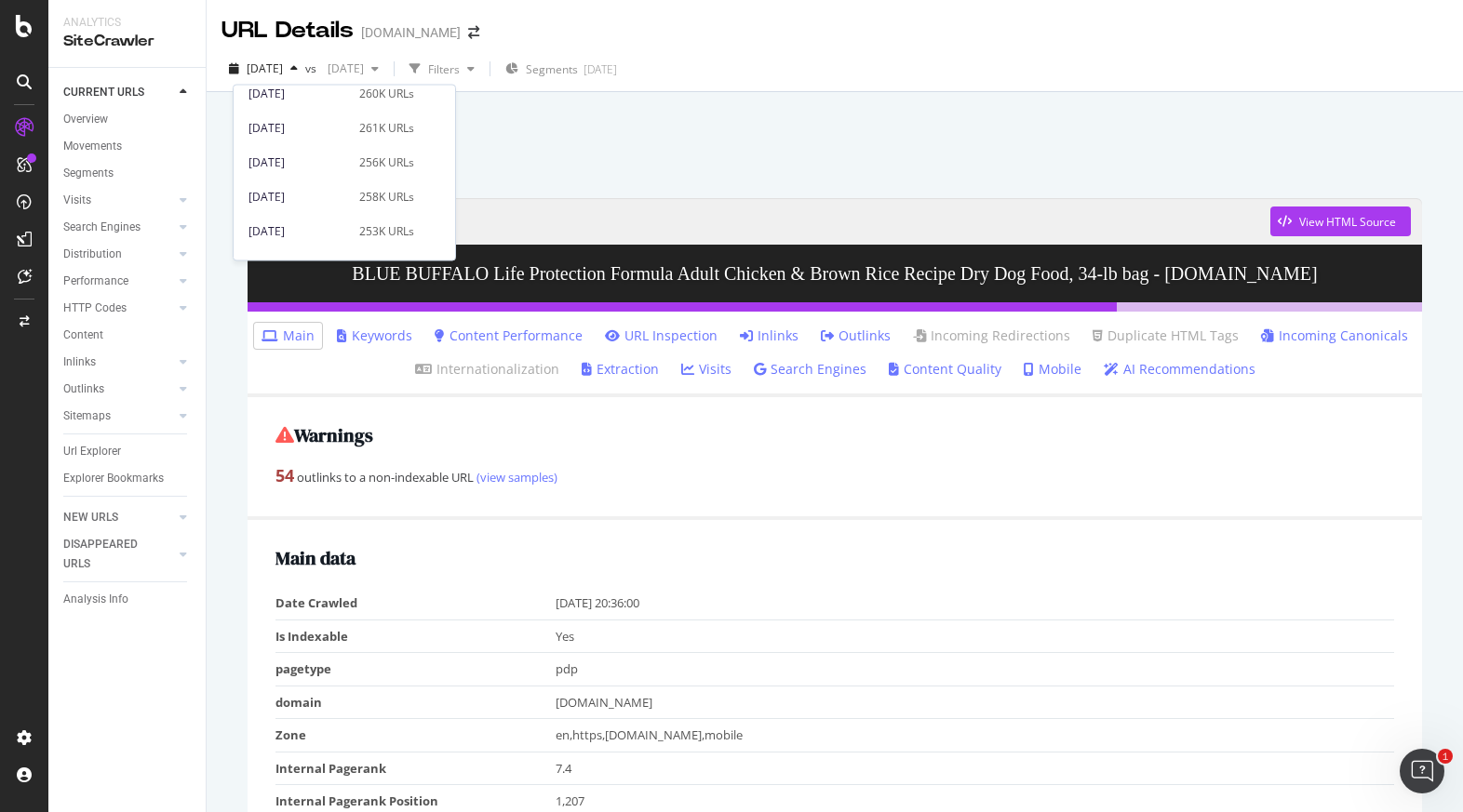 scroll, scrollTop: 484, scrollLeft: 0, axis: vertical 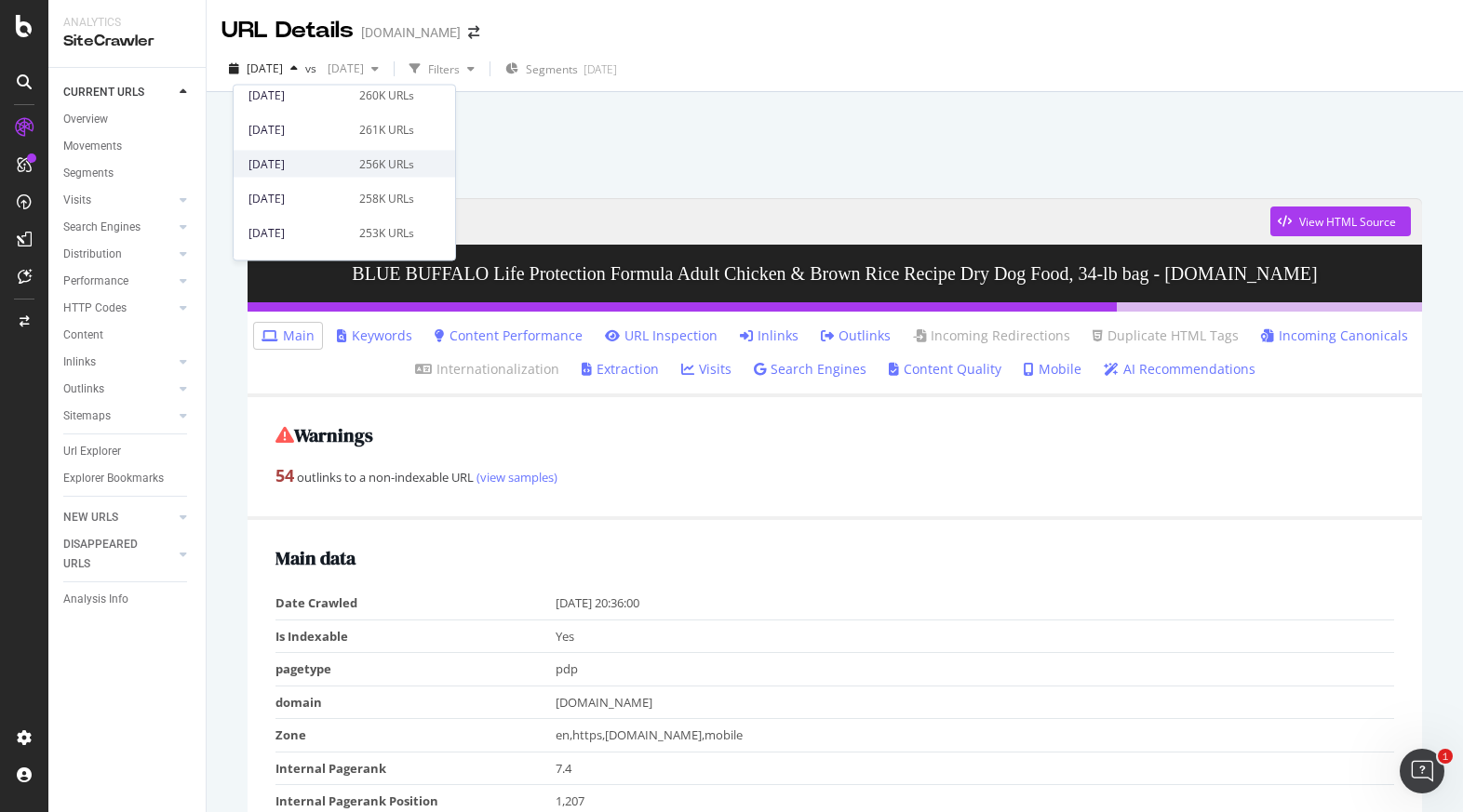 click on "[DATE]" at bounding box center (298, 164) 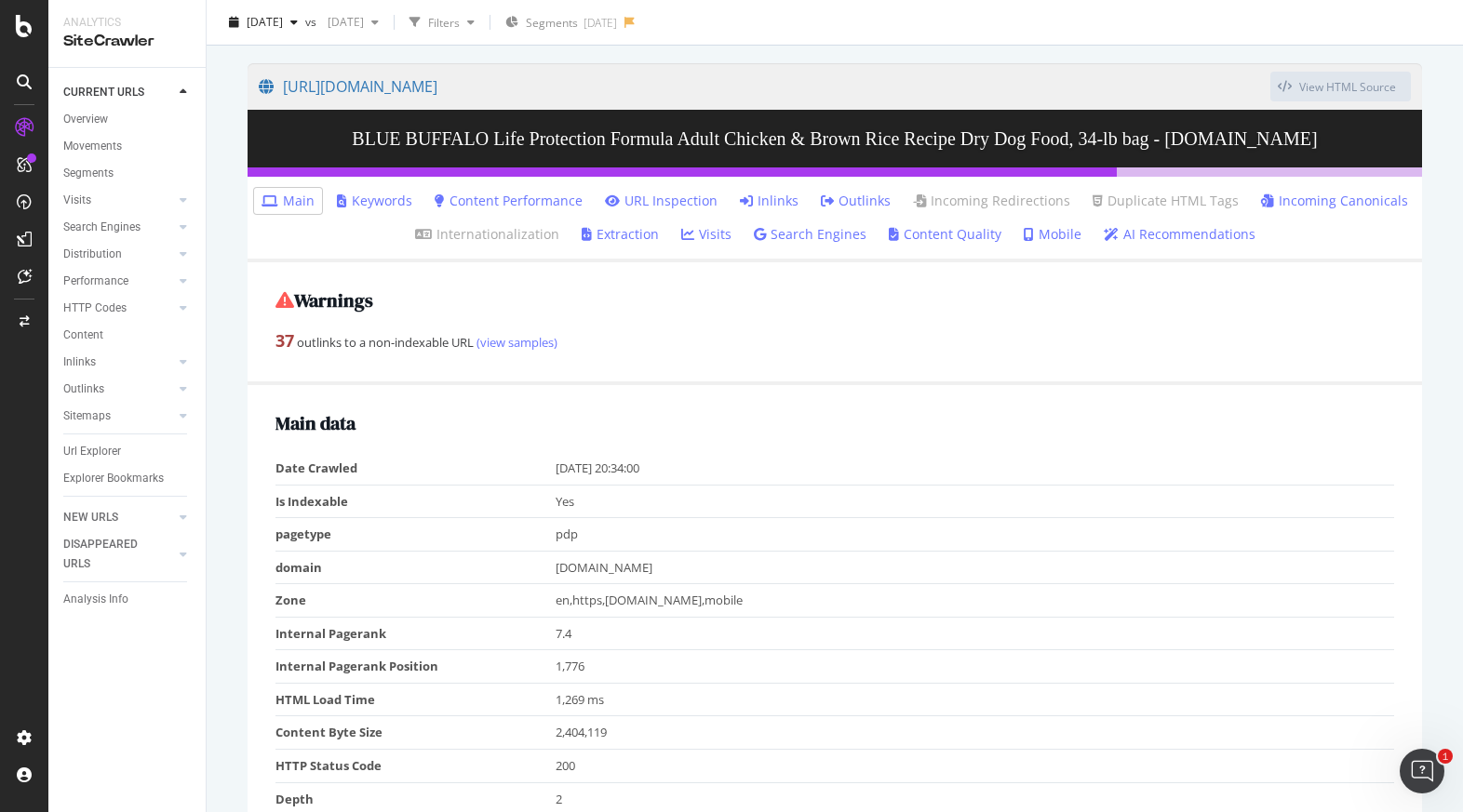 scroll, scrollTop: 0, scrollLeft: 0, axis: both 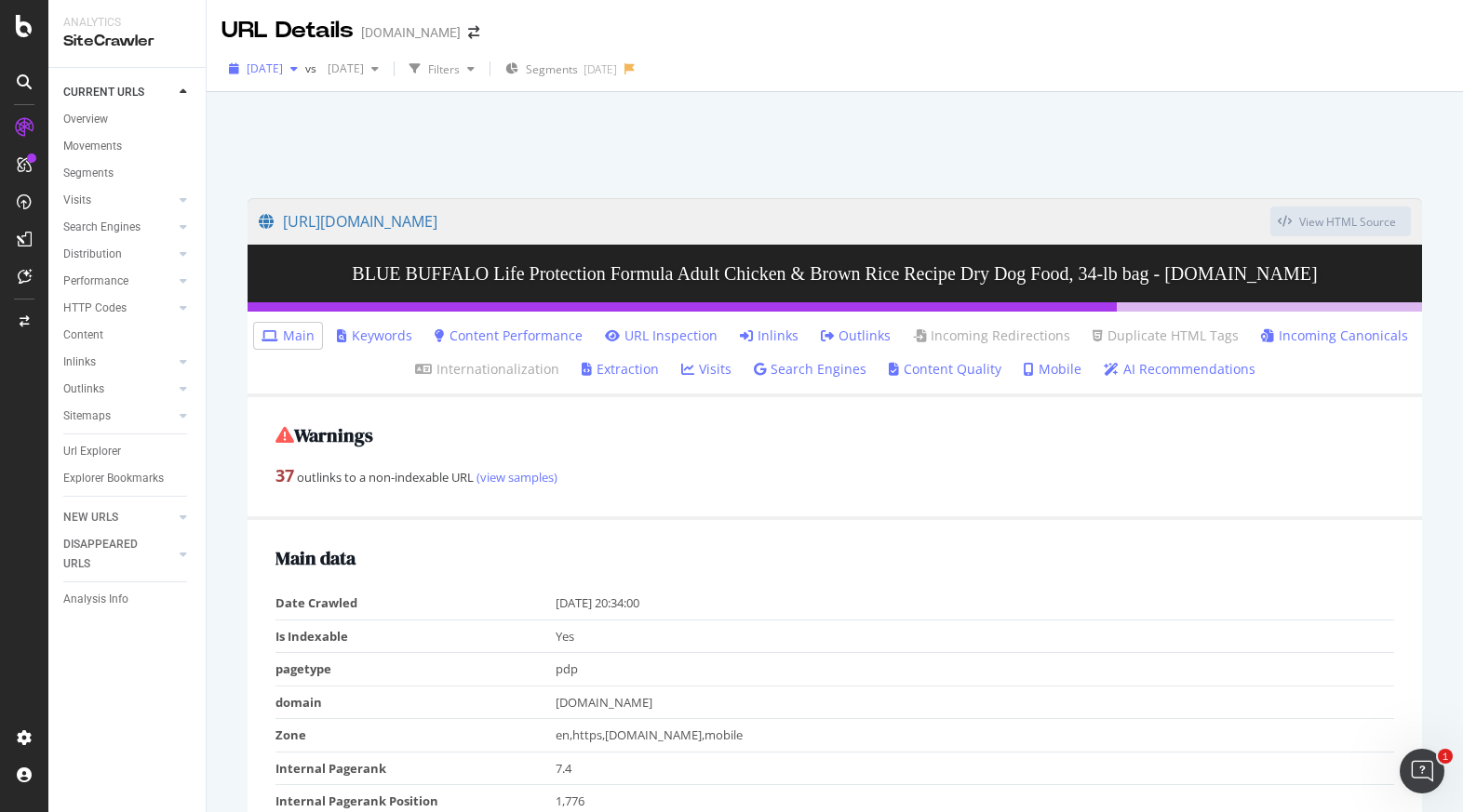 click on "[DATE]" at bounding box center [263, 69] 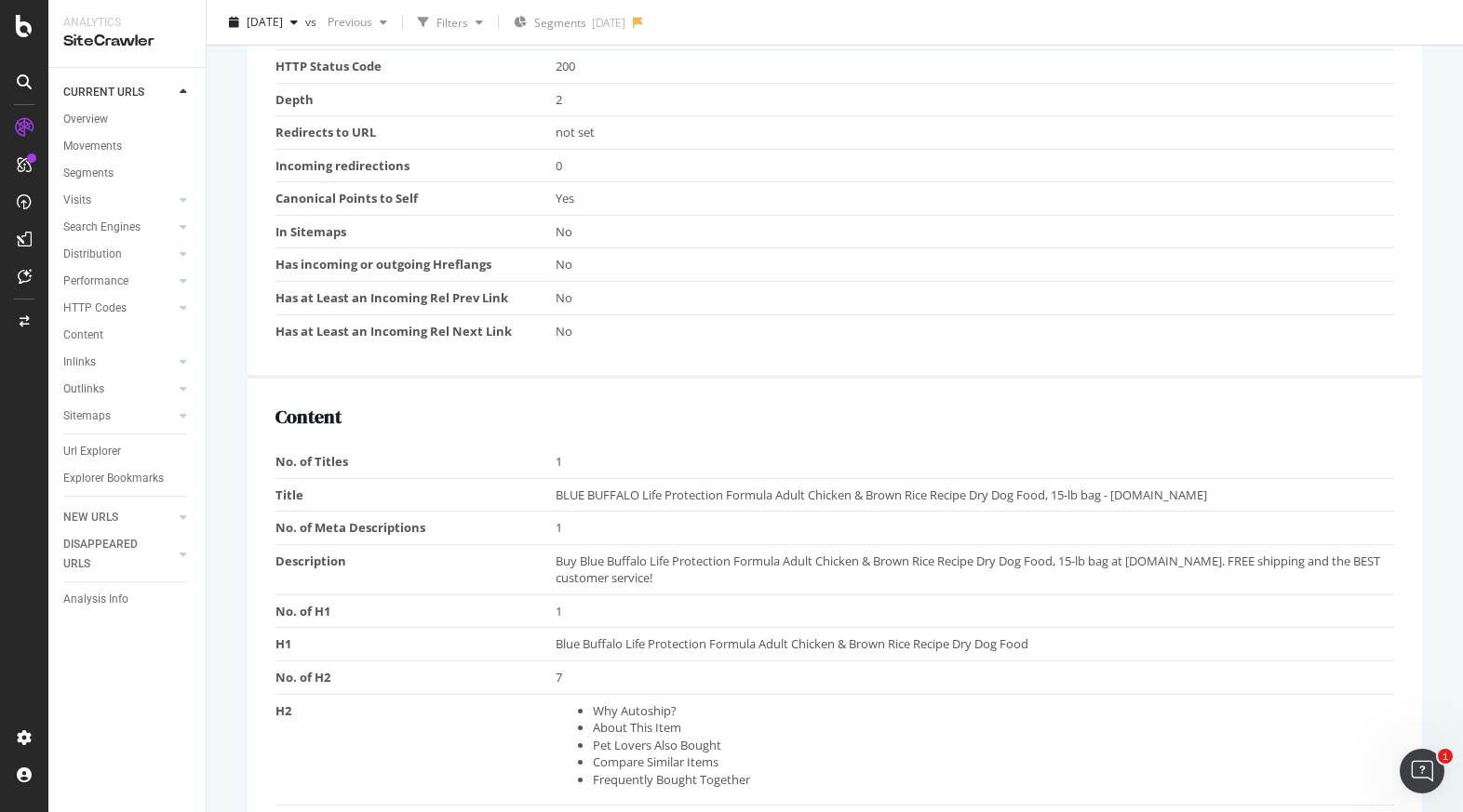 scroll, scrollTop: 911, scrollLeft: 0, axis: vertical 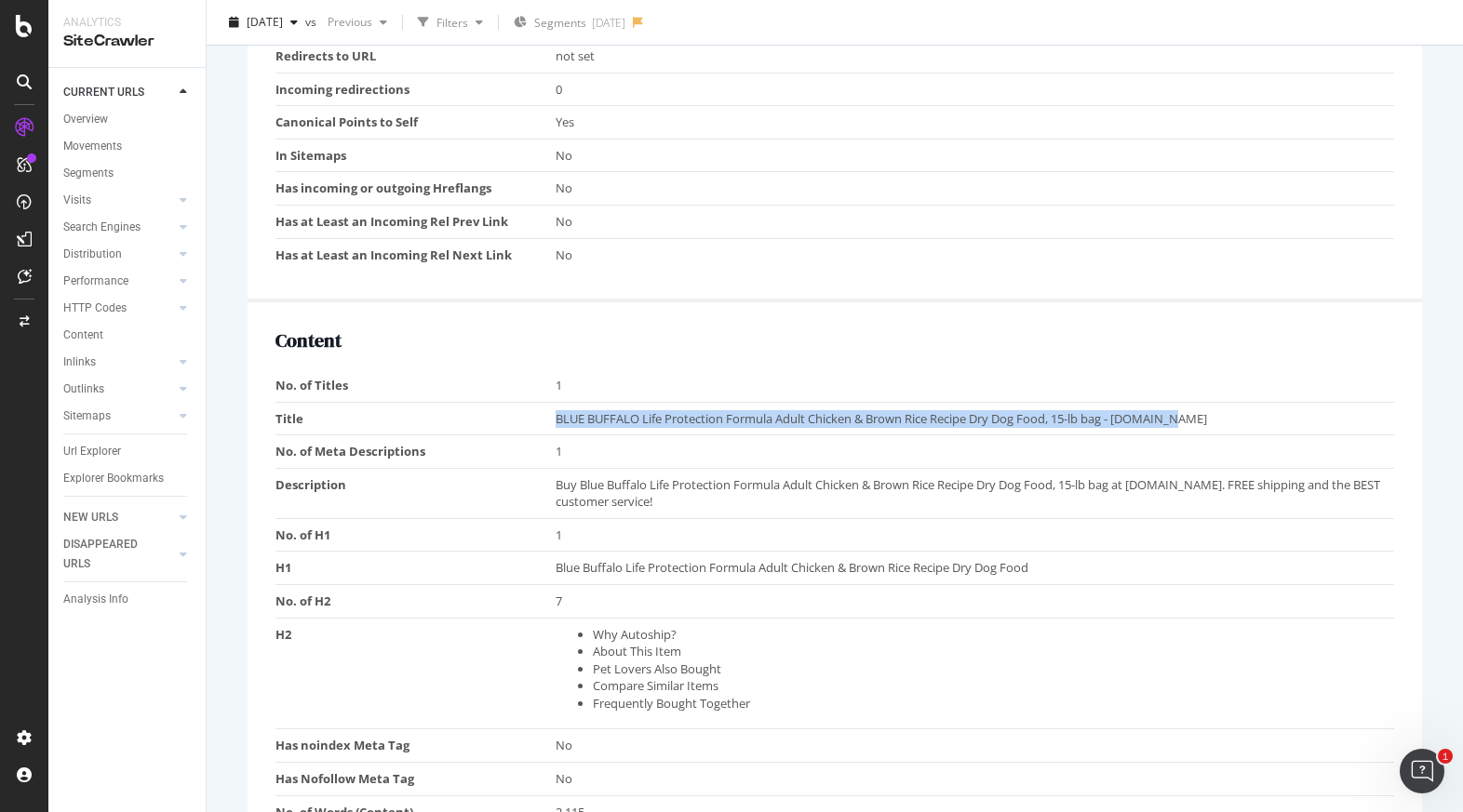 drag, startPoint x: 553, startPoint y: 420, endPoint x: 1201, endPoint y: 420, distance: 648 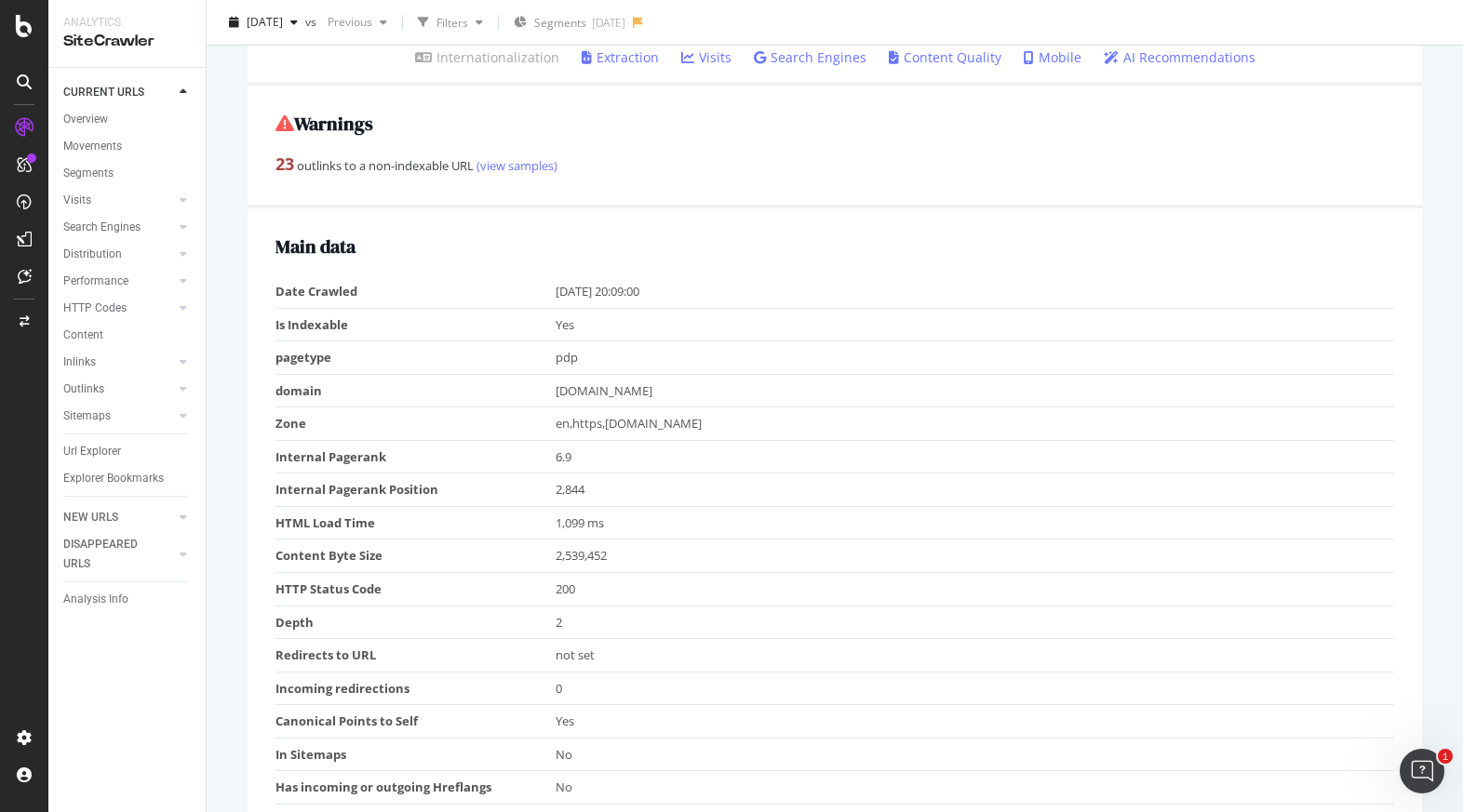 scroll, scrollTop: 0, scrollLeft: 0, axis: both 